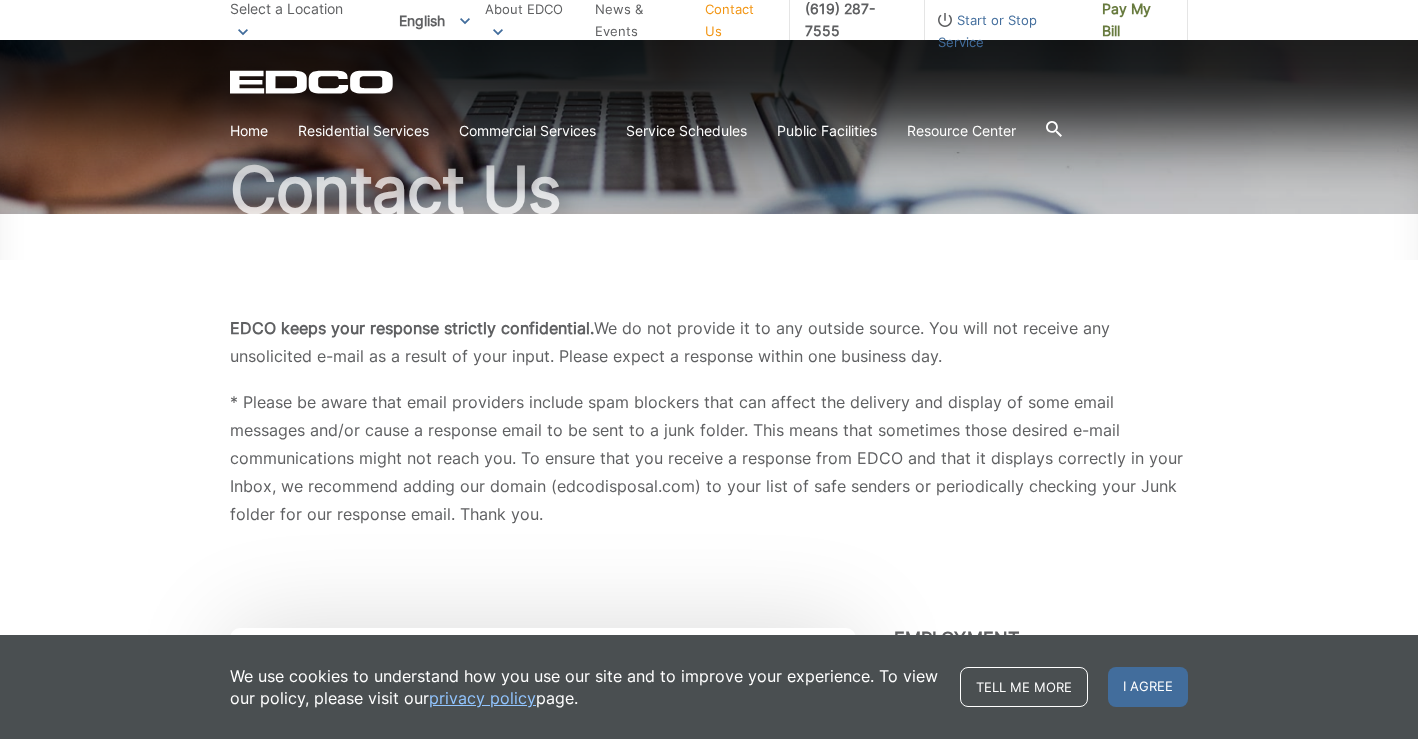 scroll, scrollTop: 161, scrollLeft: 0, axis: vertical 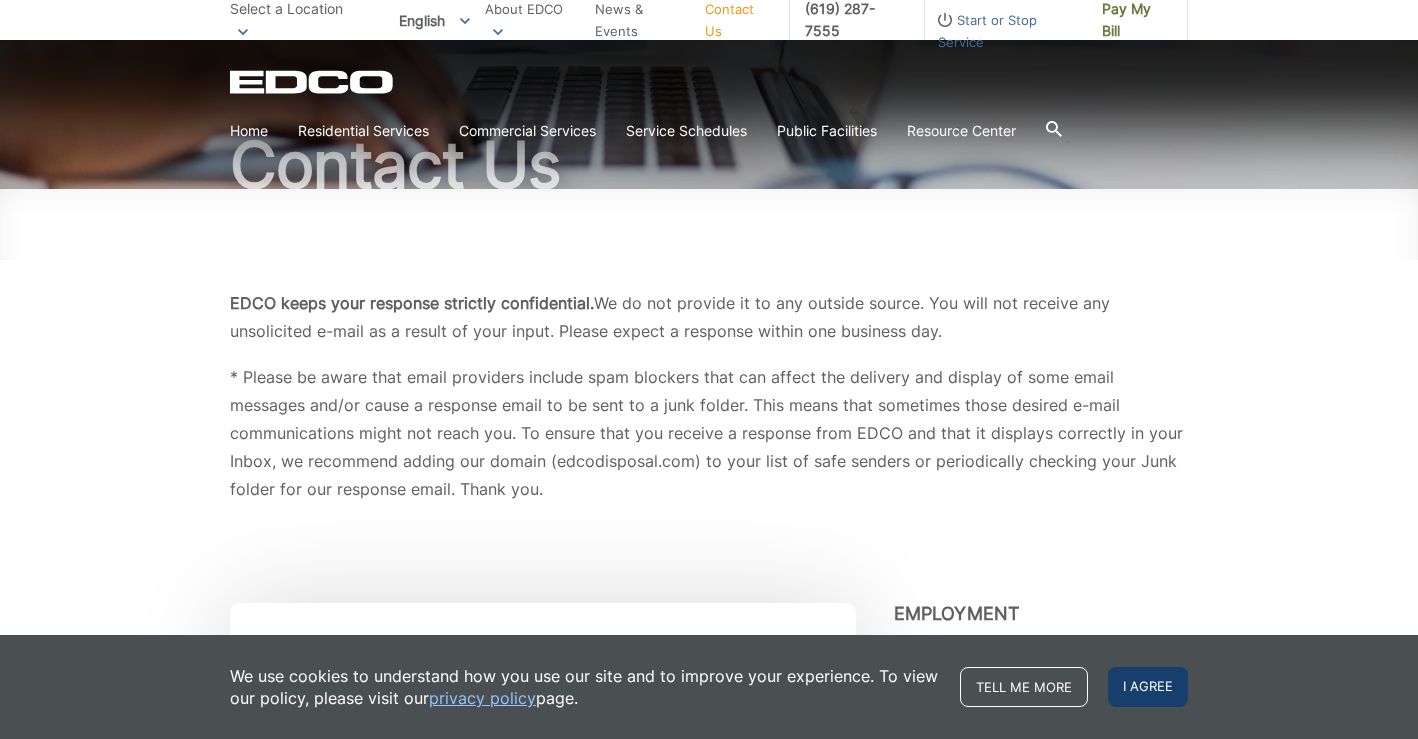 click on "I agree" at bounding box center (1148, 687) 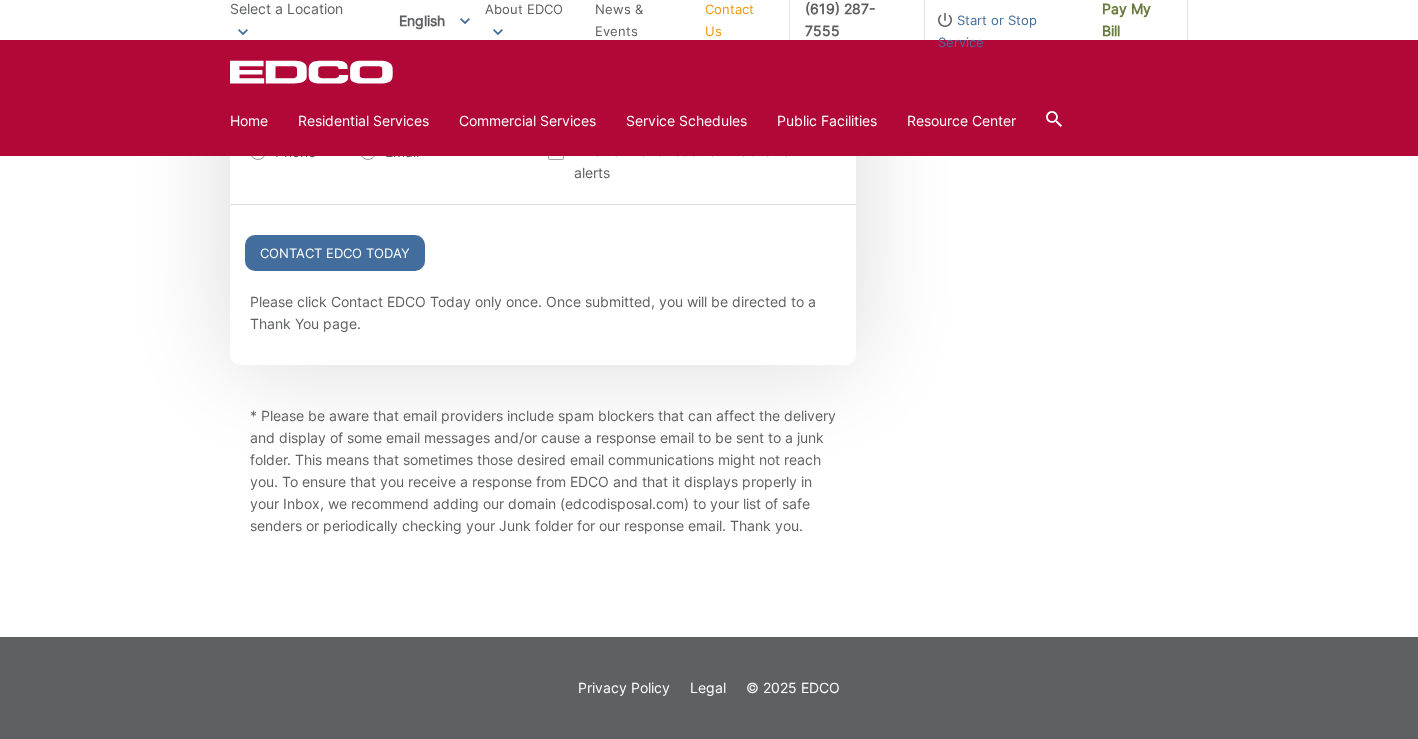 scroll, scrollTop: 2549, scrollLeft: 0, axis: vertical 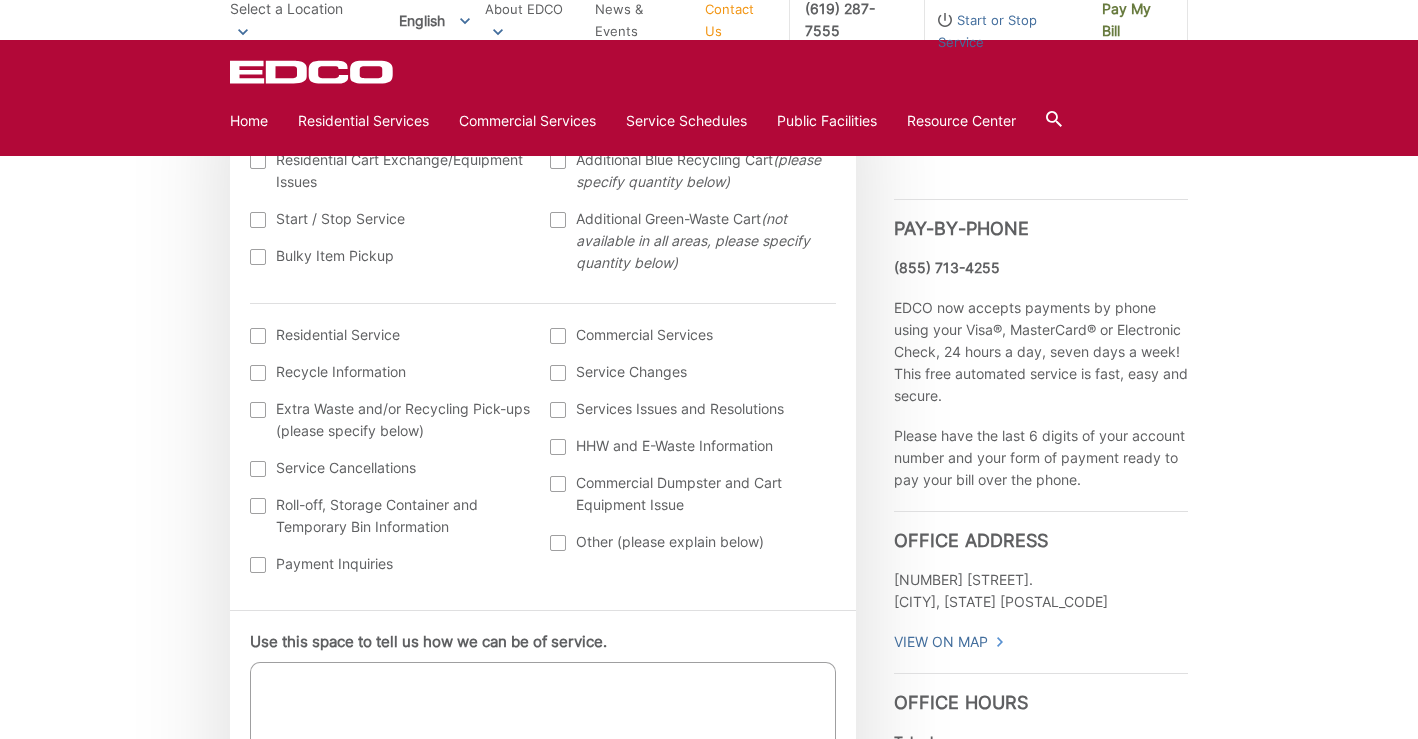 click at bounding box center (258, 565) 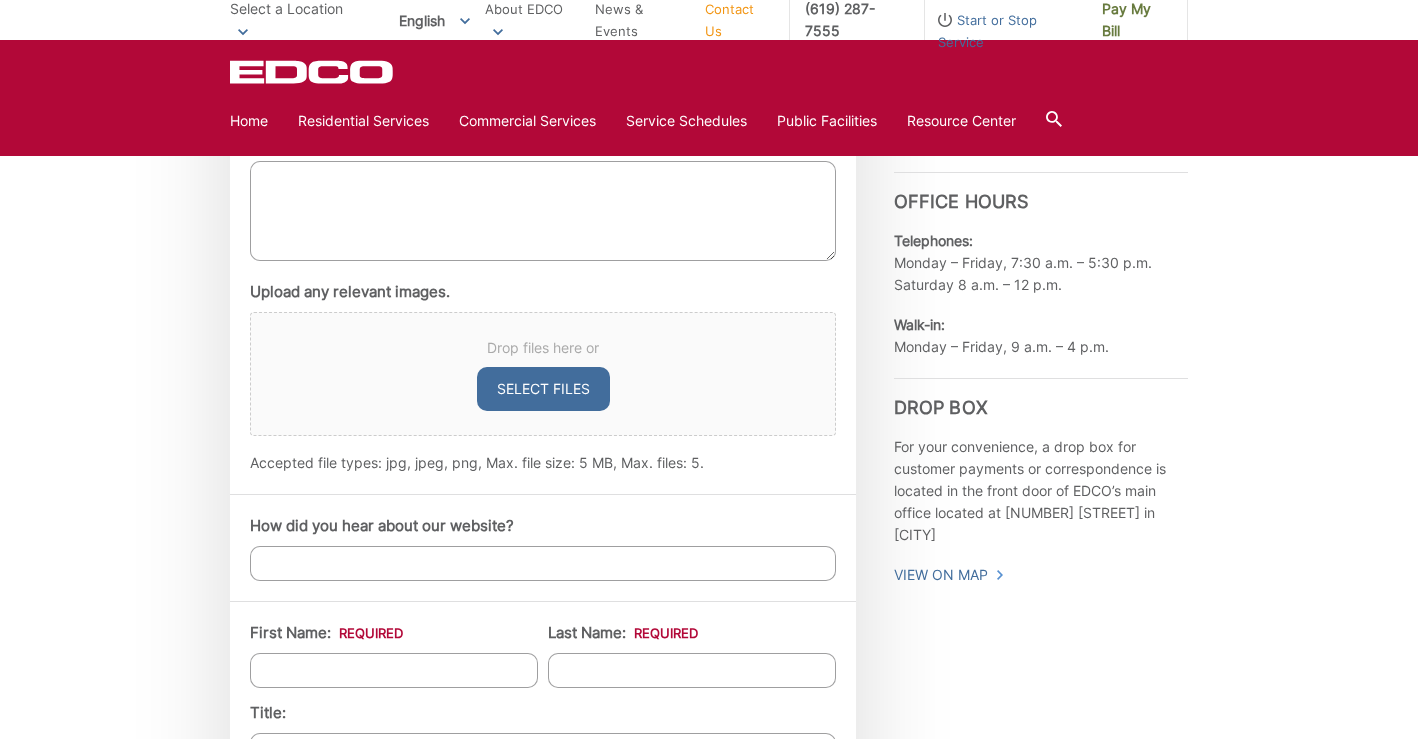 scroll, scrollTop: 1196, scrollLeft: 0, axis: vertical 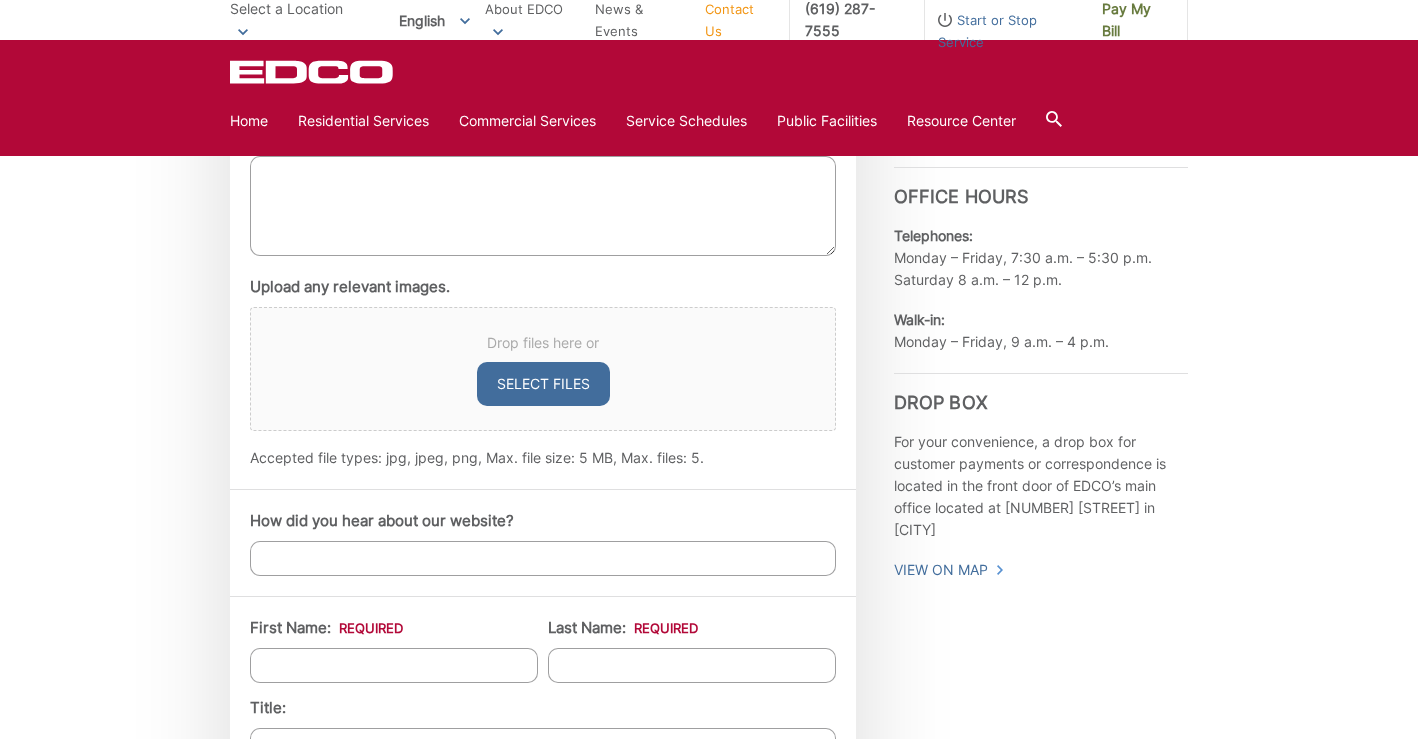 click on "Use this space to tell us how we can be of service." at bounding box center [543, 206] 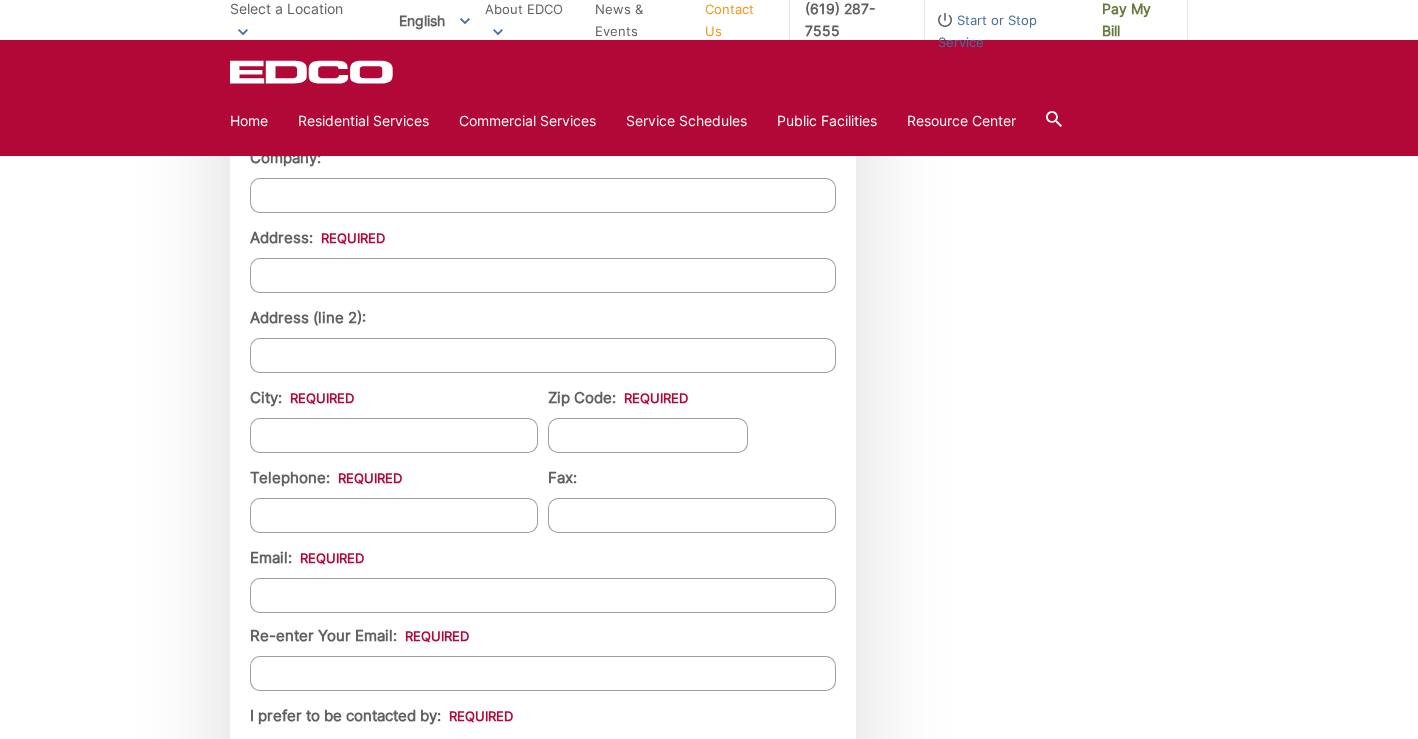 scroll, scrollTop: 1778, scrollLeft: 0, axis: vertical 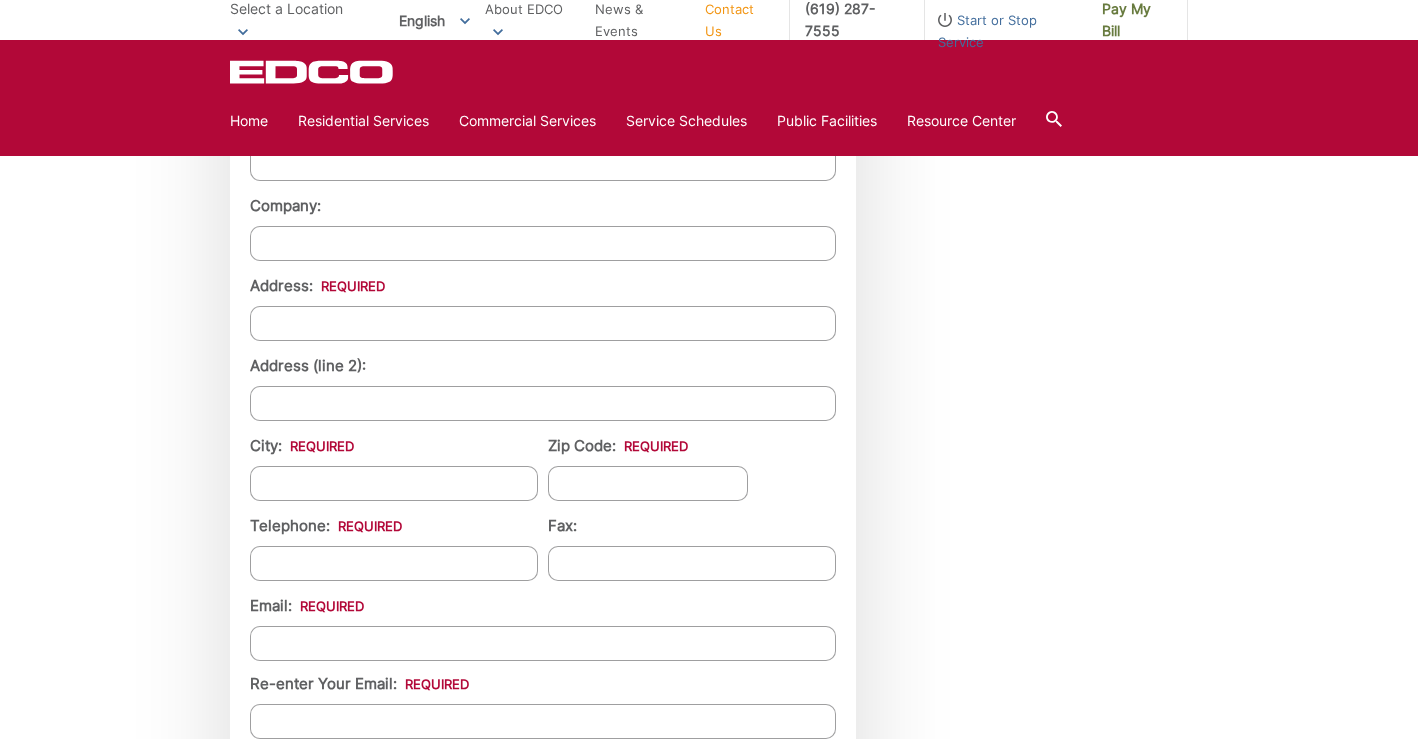 type on "dont know my account number to log in" 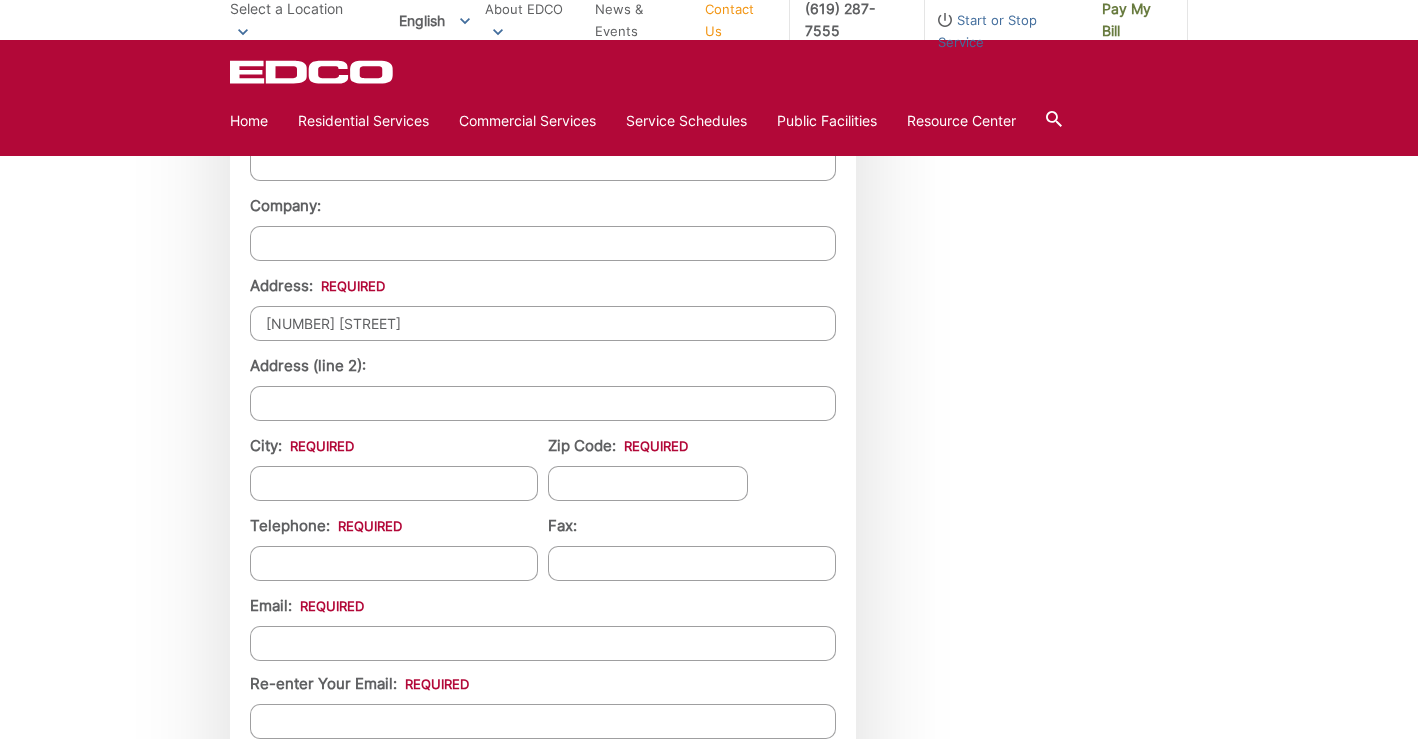 type on "[NUMBER] [STREET]" 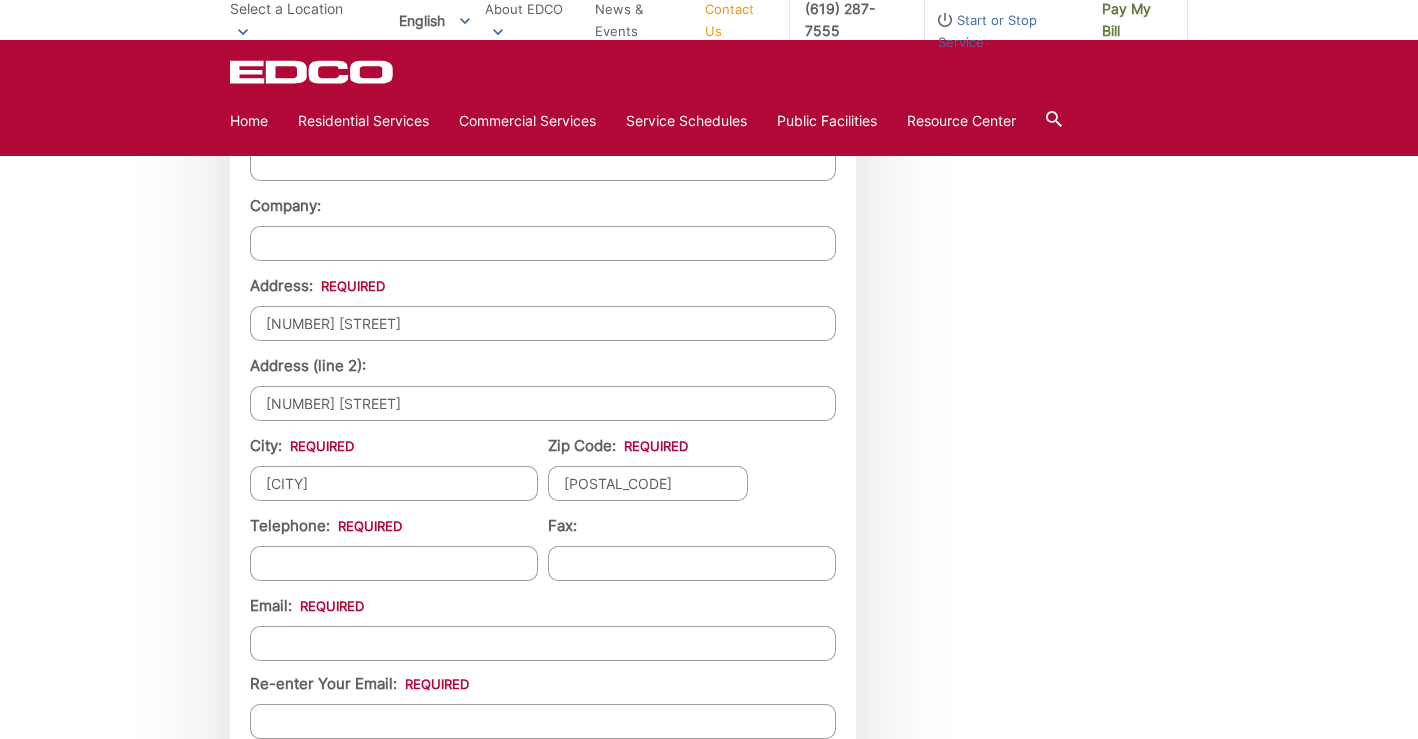 type on "[PHONE]" 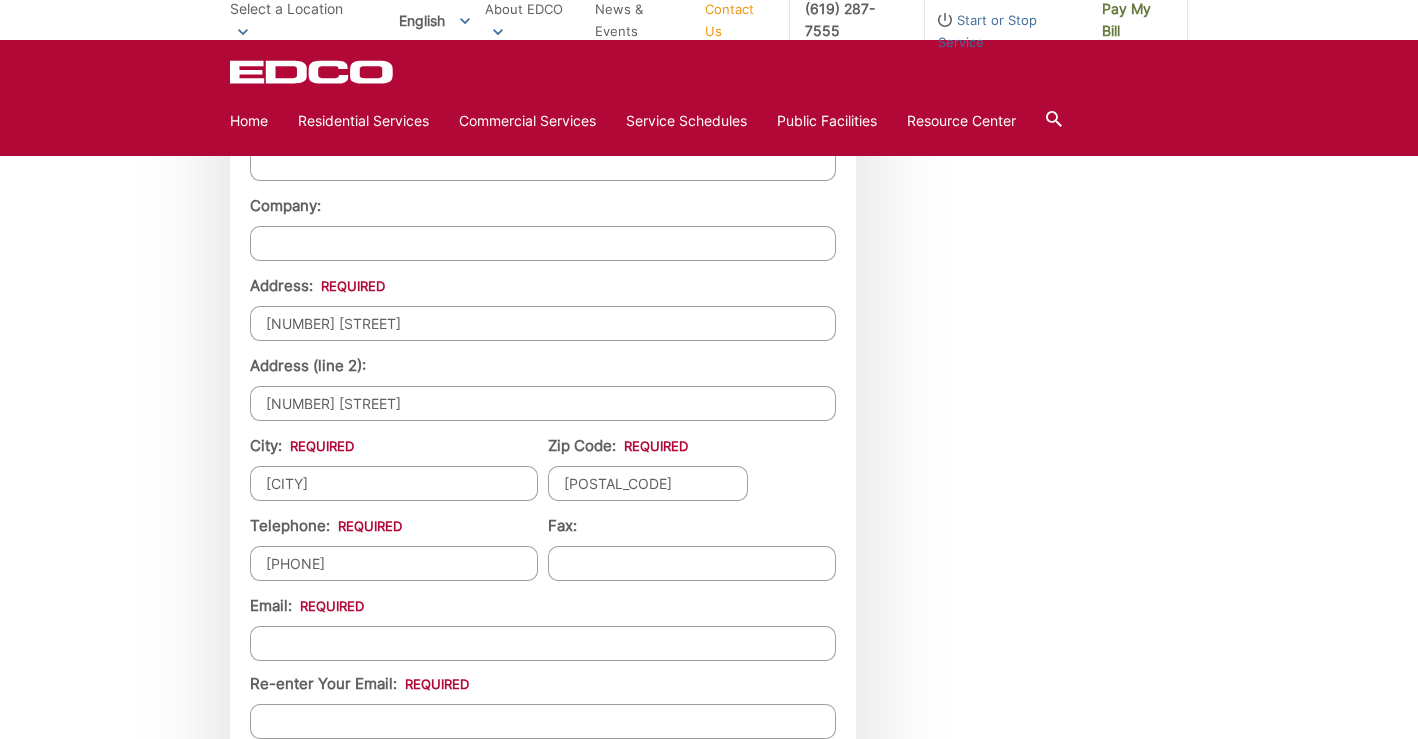 type on "[NAME]@[DOMAIN]" 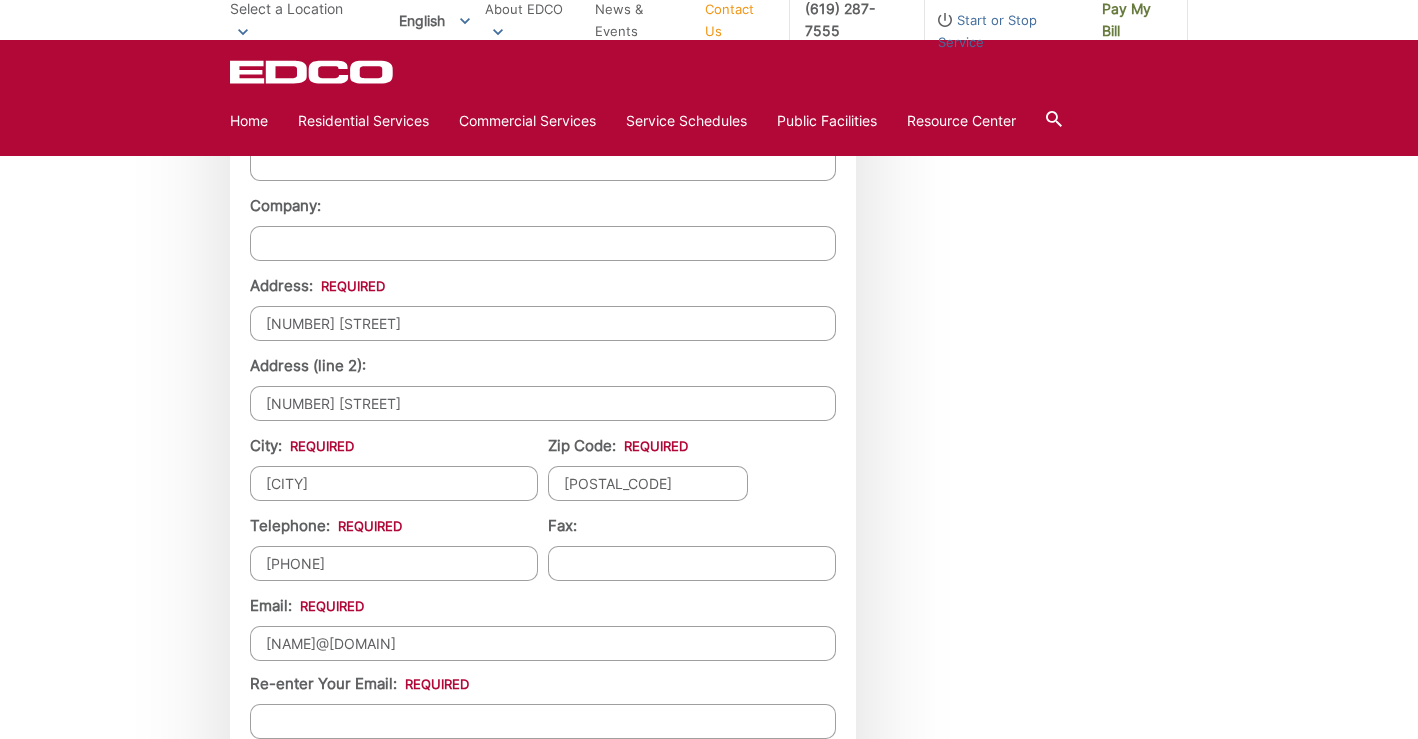 type on "[NAME]@[DOMAIN]" 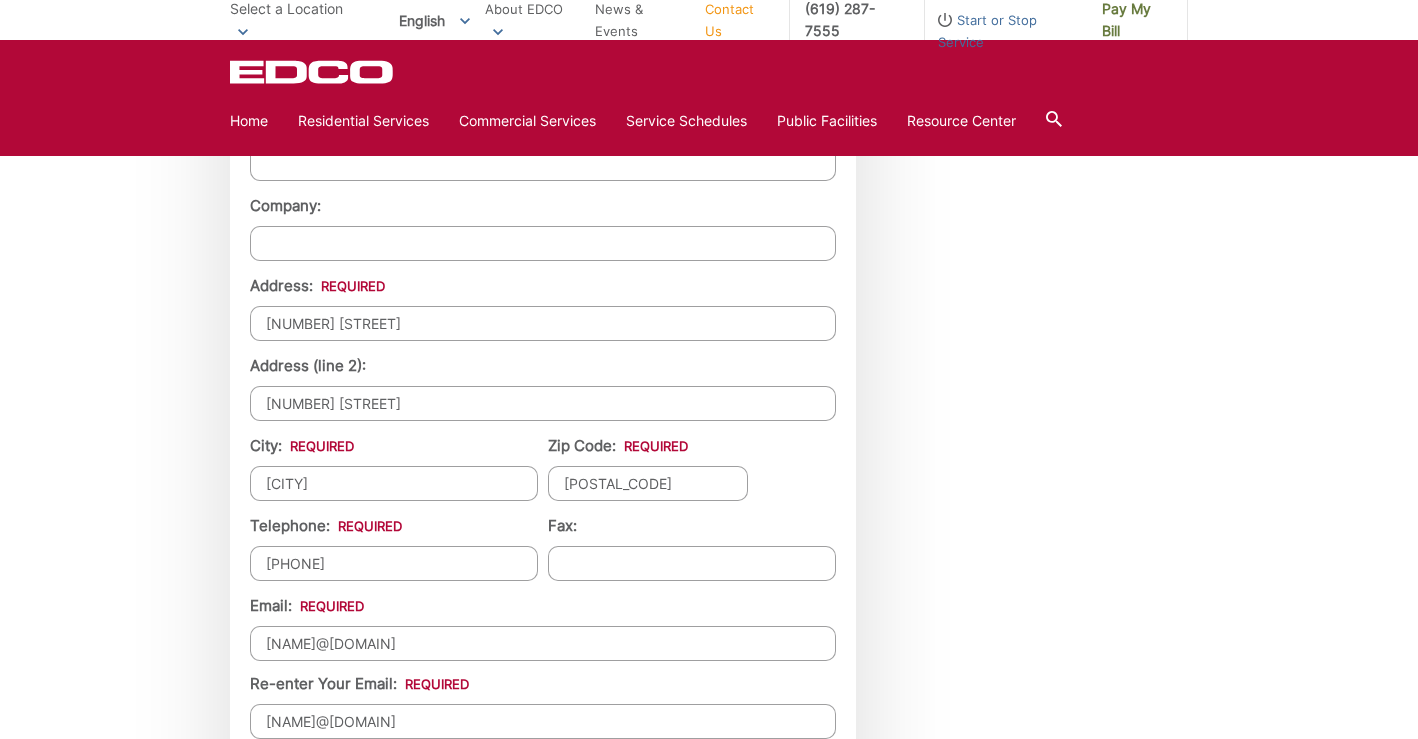 type on "[AREA_CODE] [PHONE]" 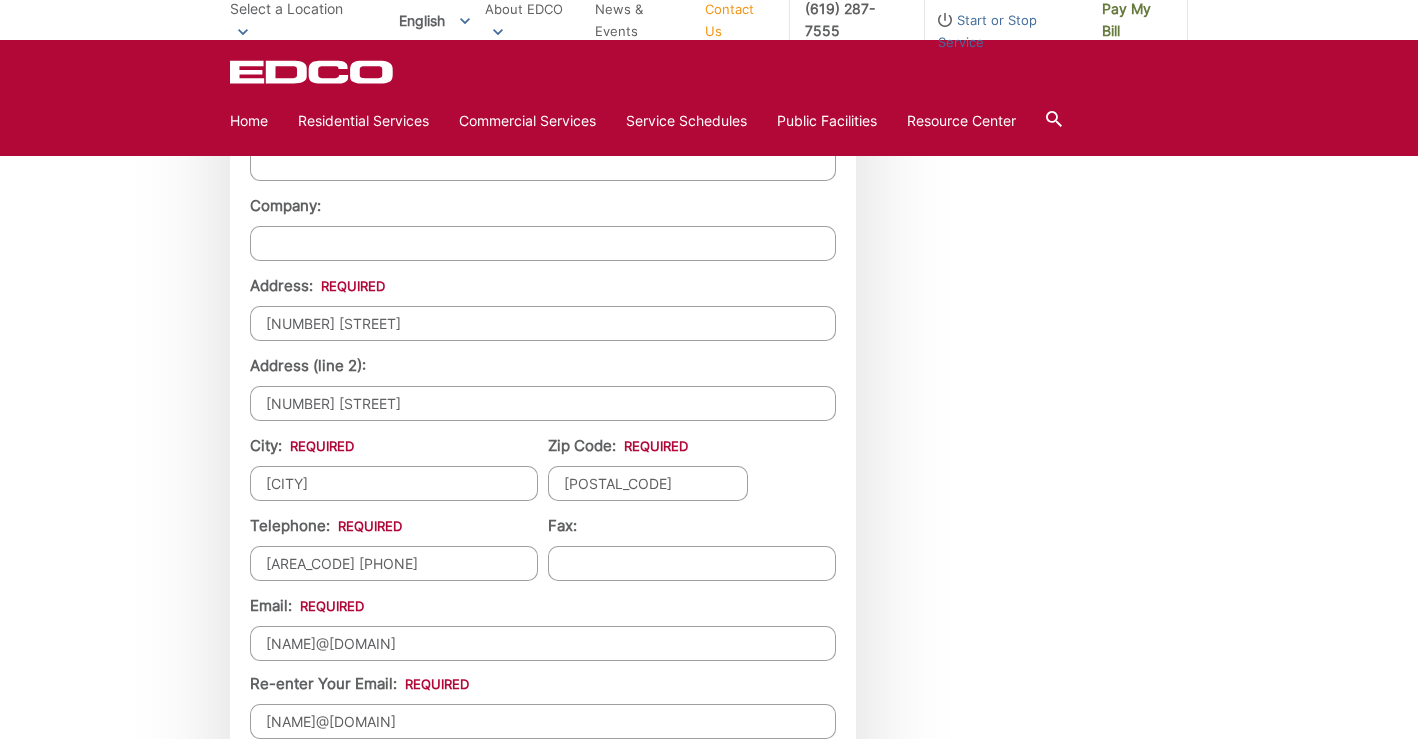 click on "[NUMBER] [STREET]" at bounding box center (543, 323) 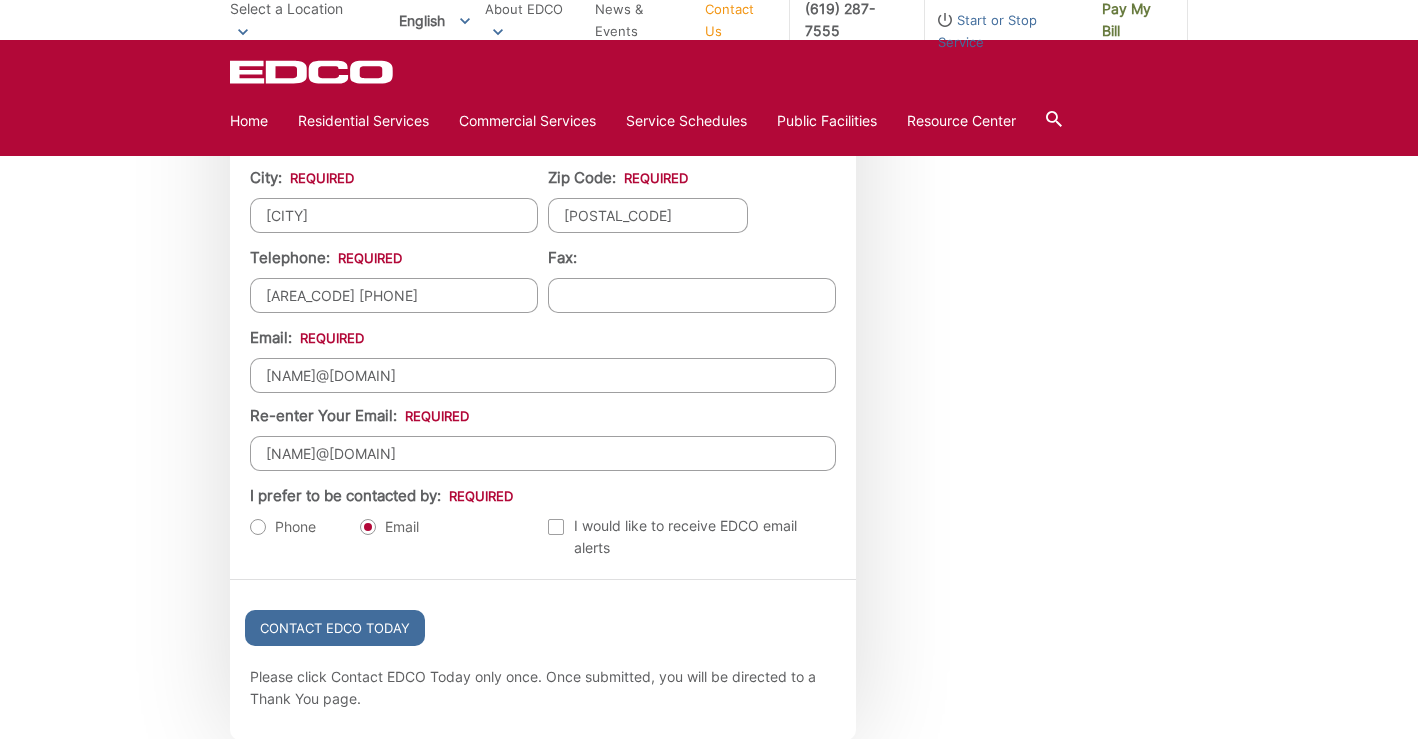 scroll, scrollTop: 2054, scrollLeft: 0, axis: vertical 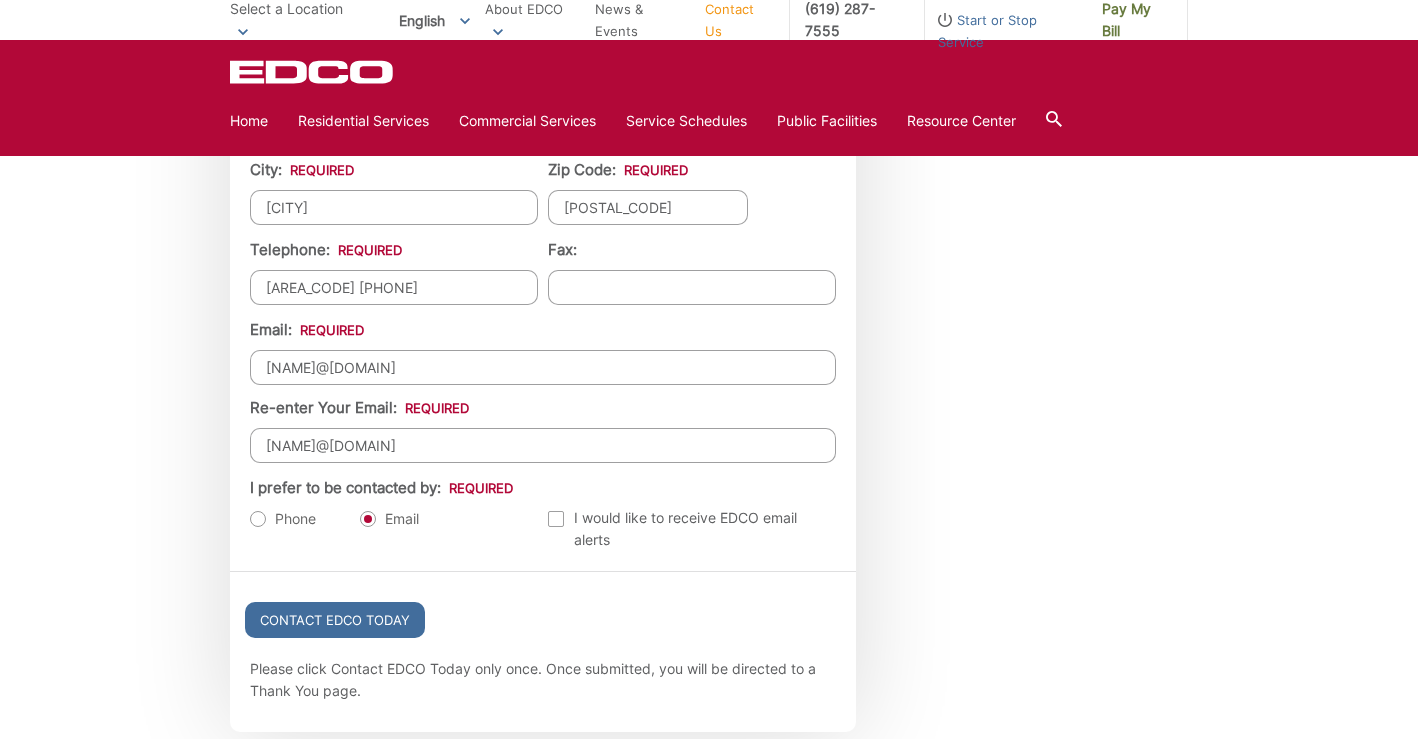 click on "[NUMBER] [STREET]" at bounding box center (543, 127) 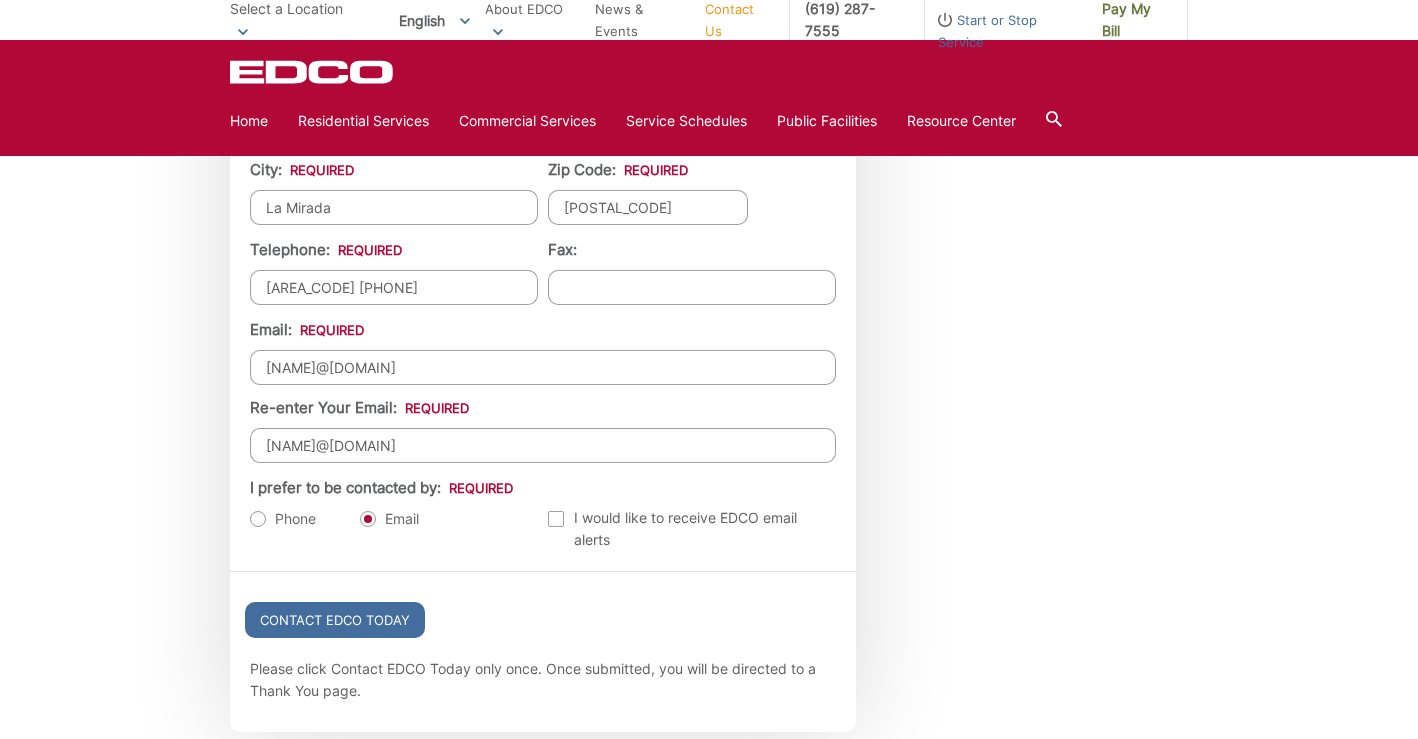 click on "[POSTAL_CODE]" at bounding box center [648, 207] 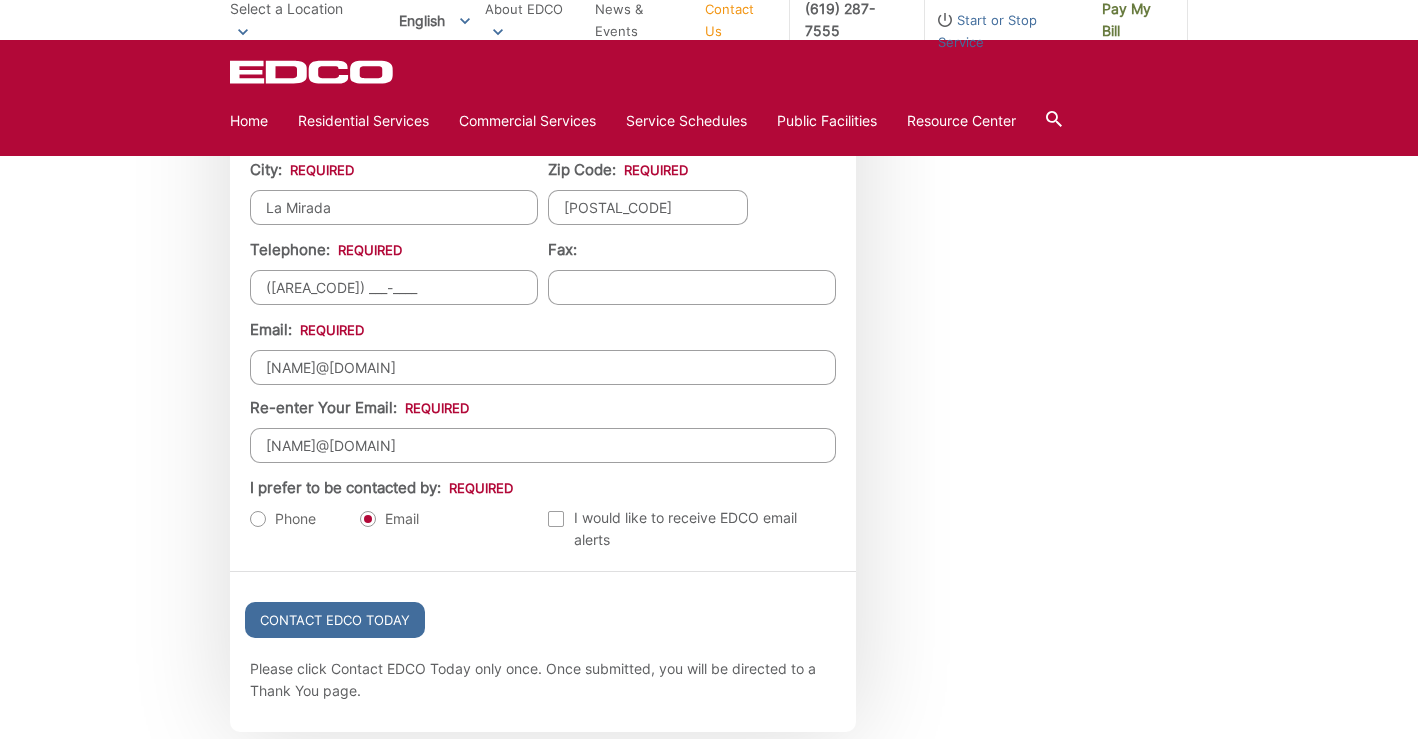 type on "([AREA_CODE]) ___-____" 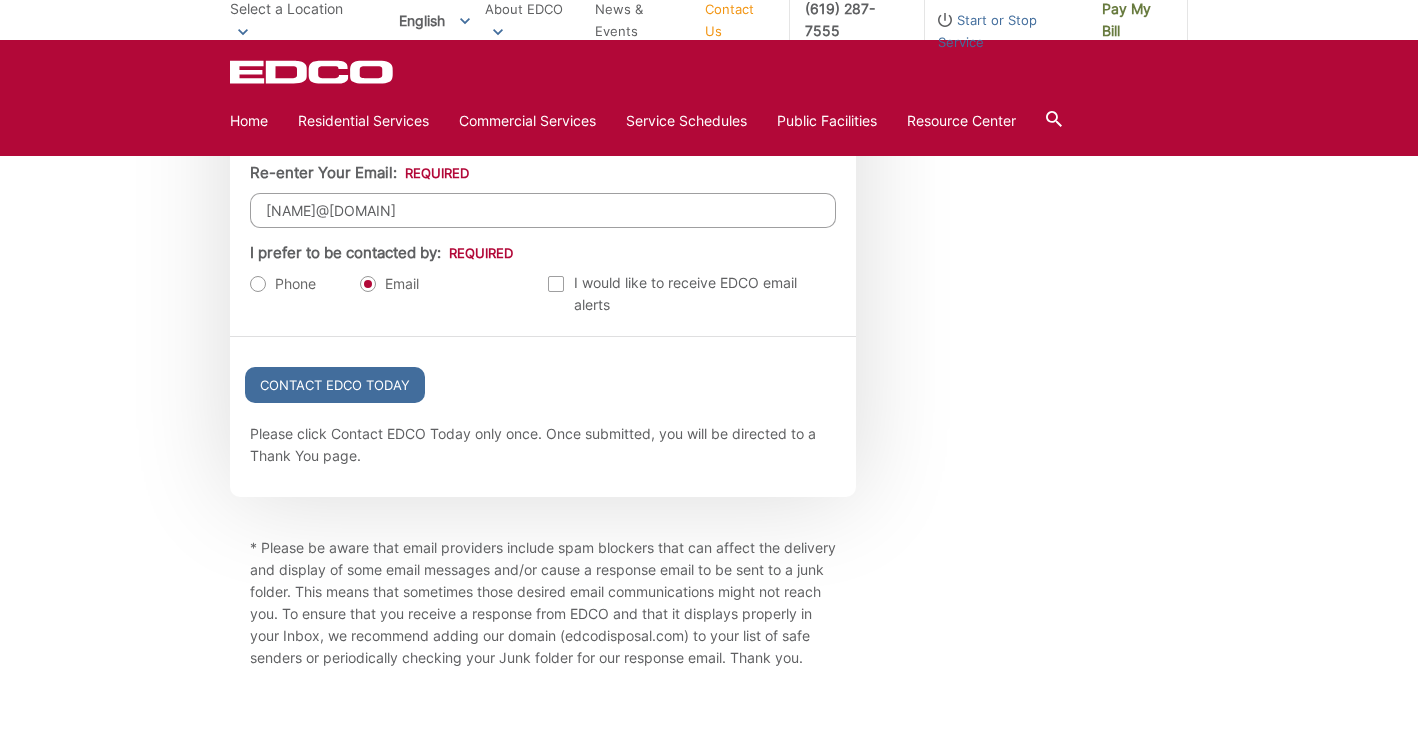 scroll, scrollTop: 2298, scrollLeft: 0, axis: vertical 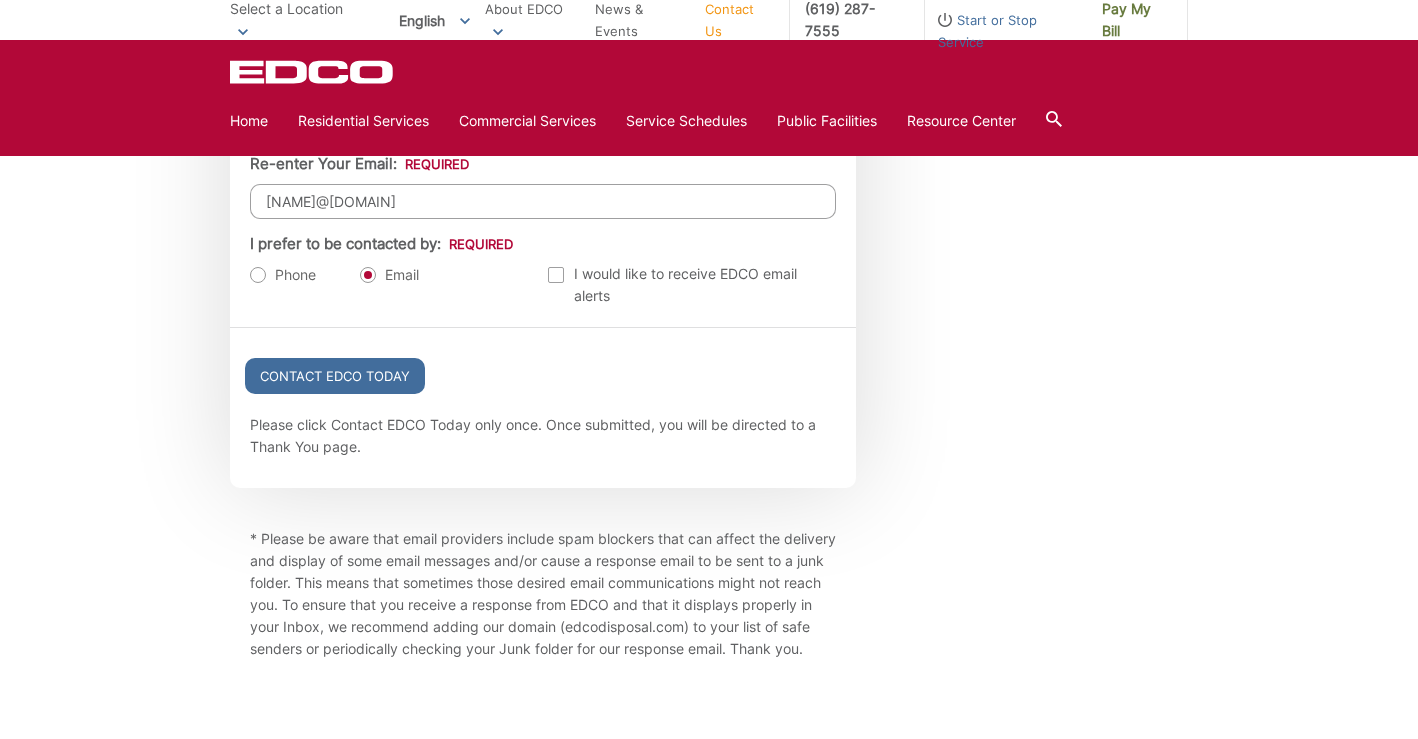 click on "[NAME]@[DOMAIN]" at bounding box center [543, 123] 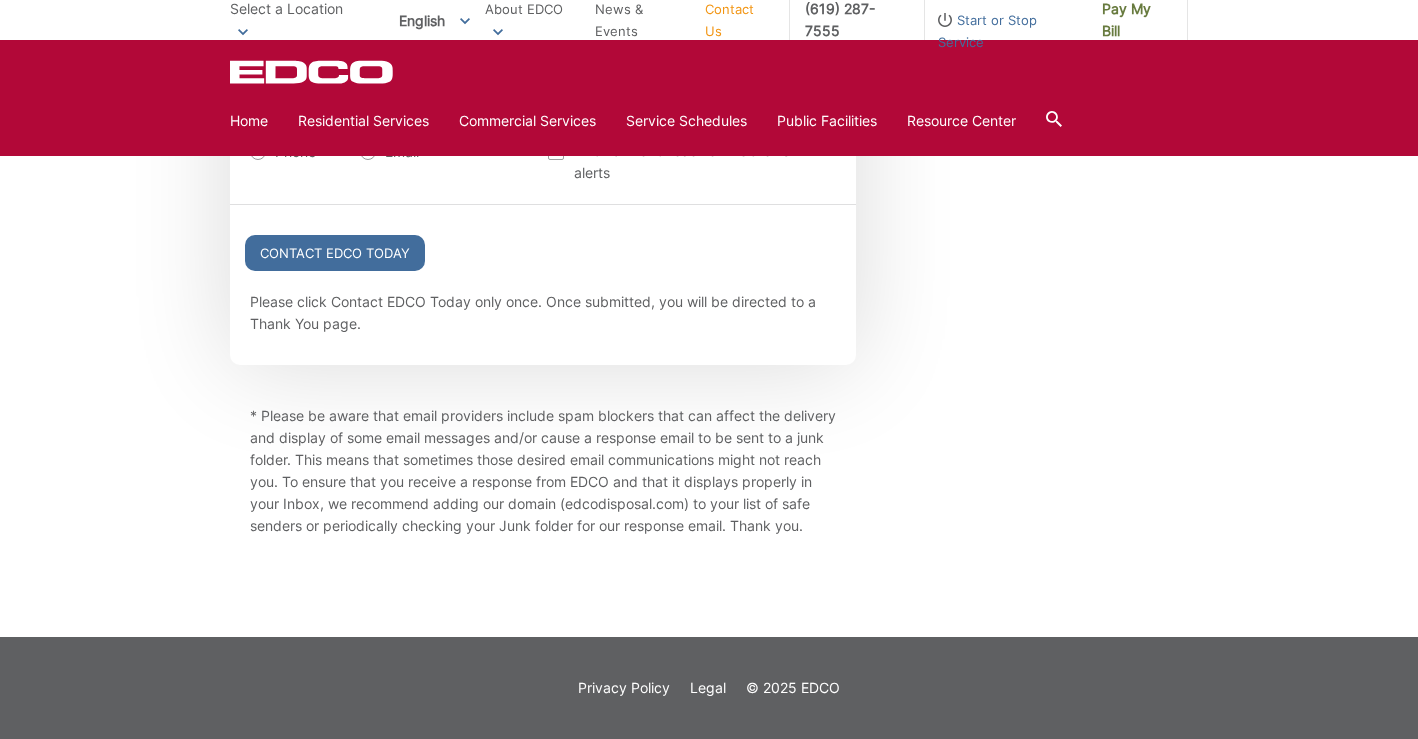 scroll, scrollTop: 2529, scrollLeft: 0, axis: vertical 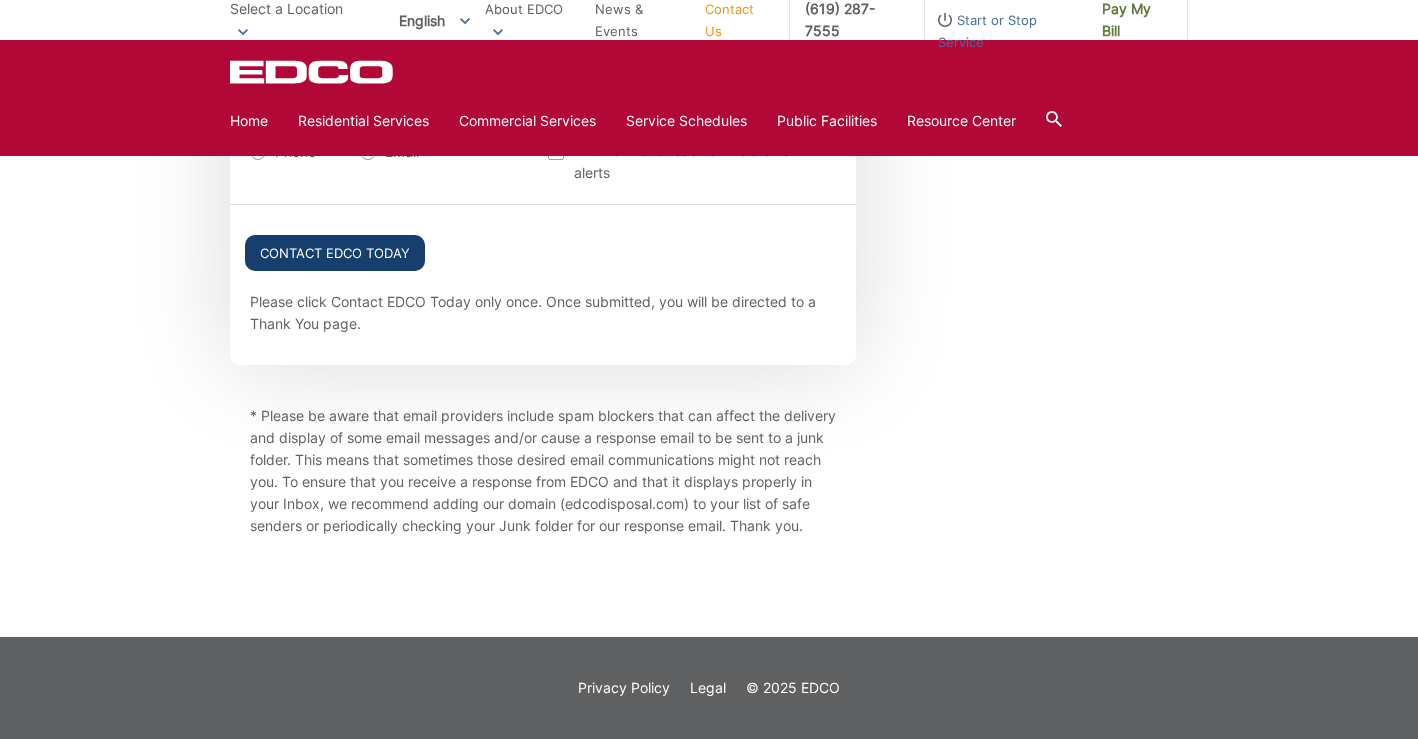 click on "Contact EDCO Today" at bounding box center (335, 253) 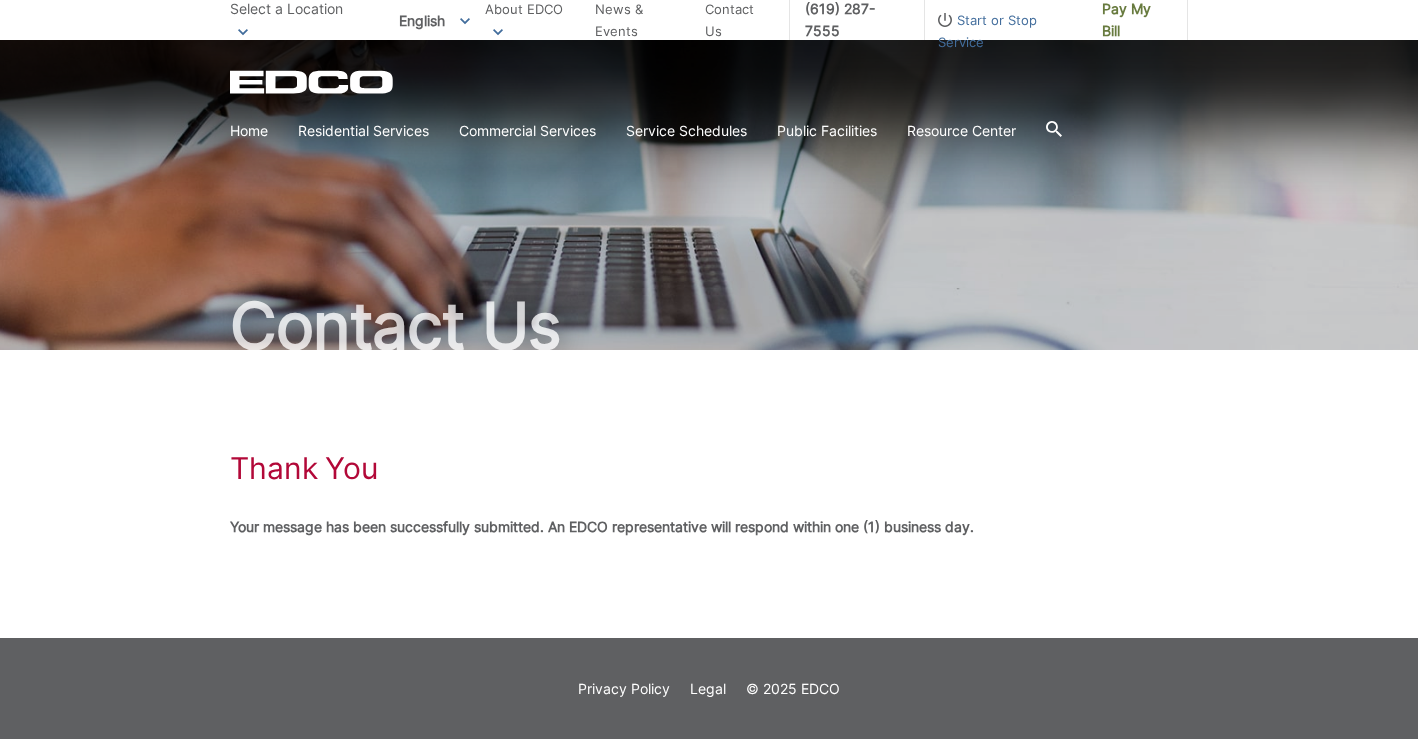 scroll, scrollTop: 119, scrollLeft: 0, axis: vertical 